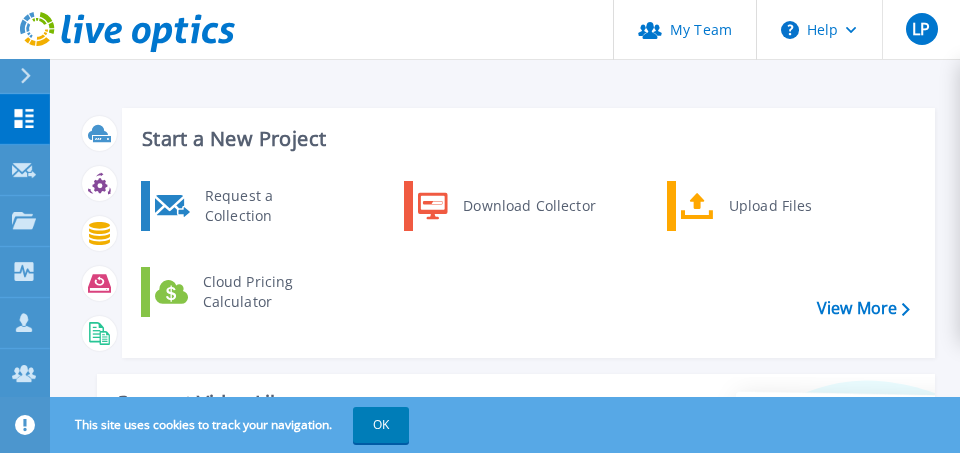 scroll, scrollTop: 0, scrollLeft: 0, axis: both 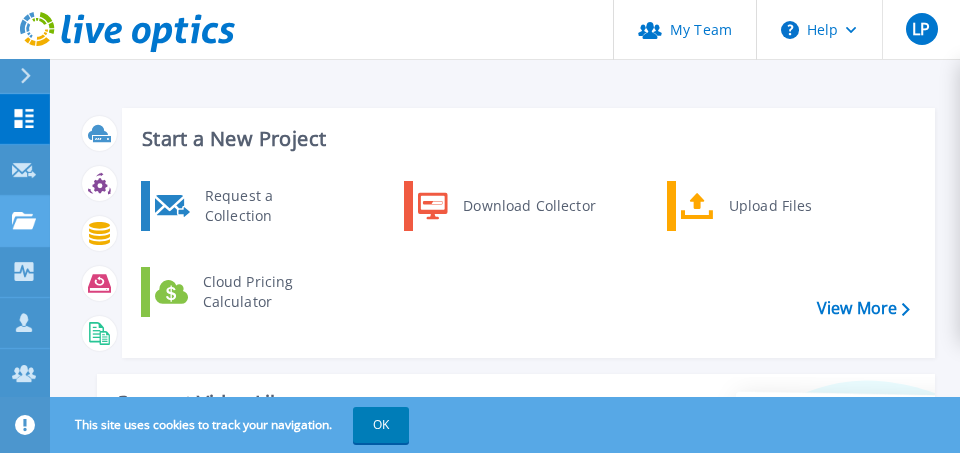 click 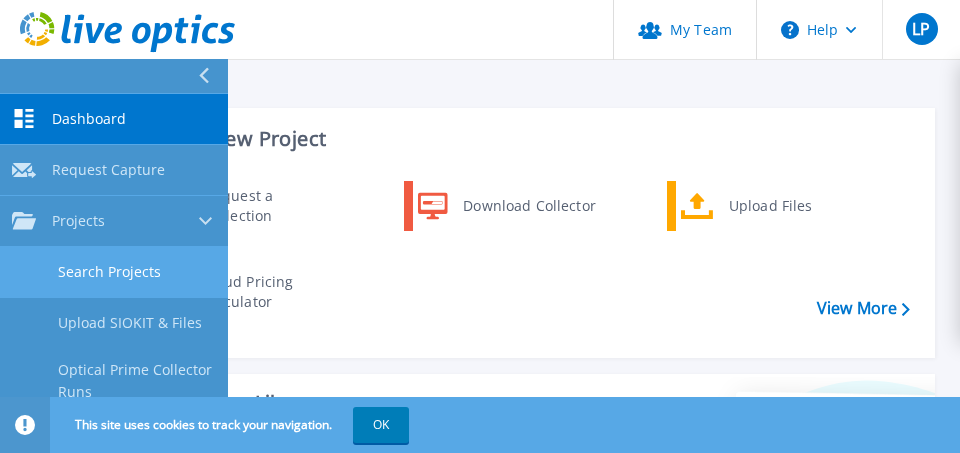 click on "Search Projects" at bounding box center [114, 272] 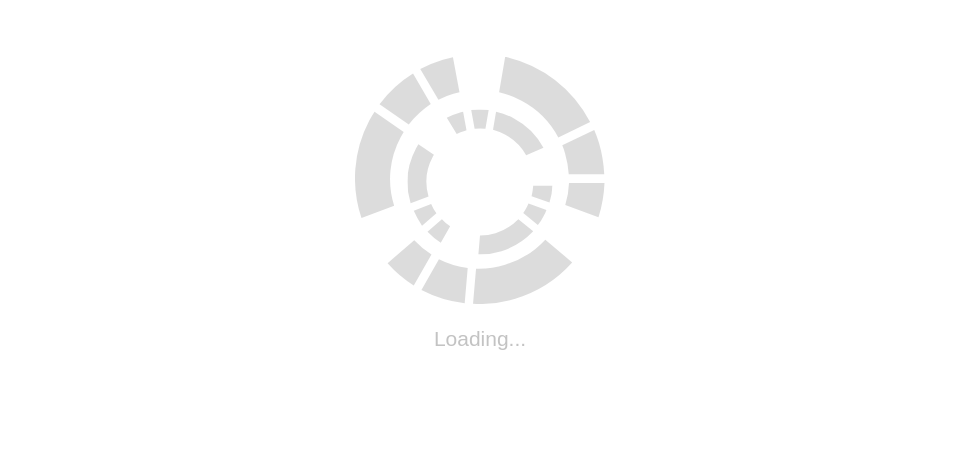scroll, scrollTop: 0, scrollLeft: 0, axis: both 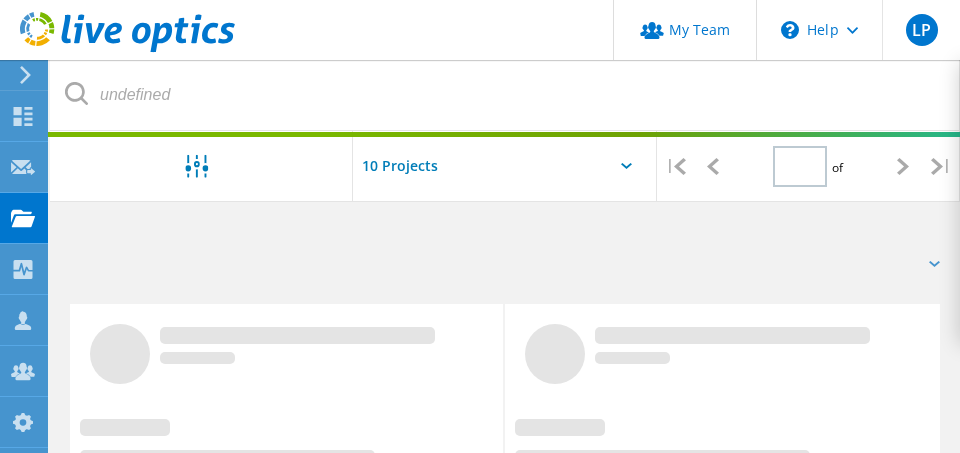 type on "1" 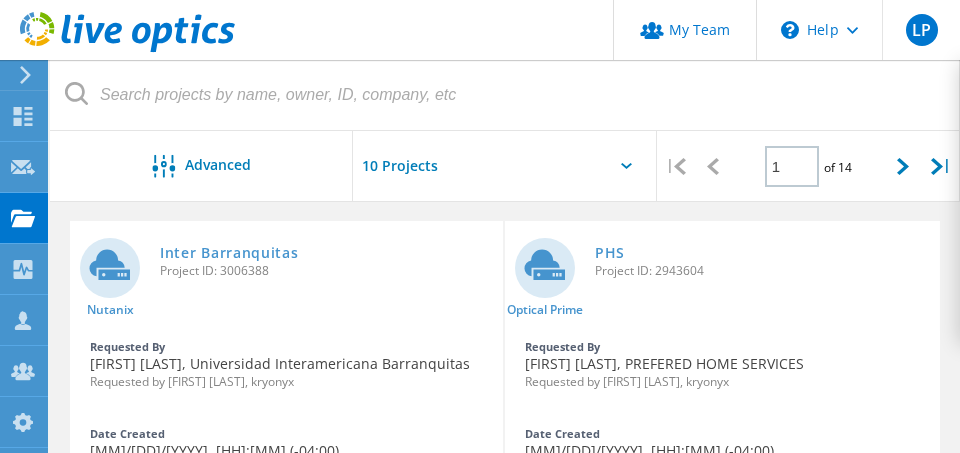 scroll, scrollTop: 85, scrollLeft: 0, axis: vertical 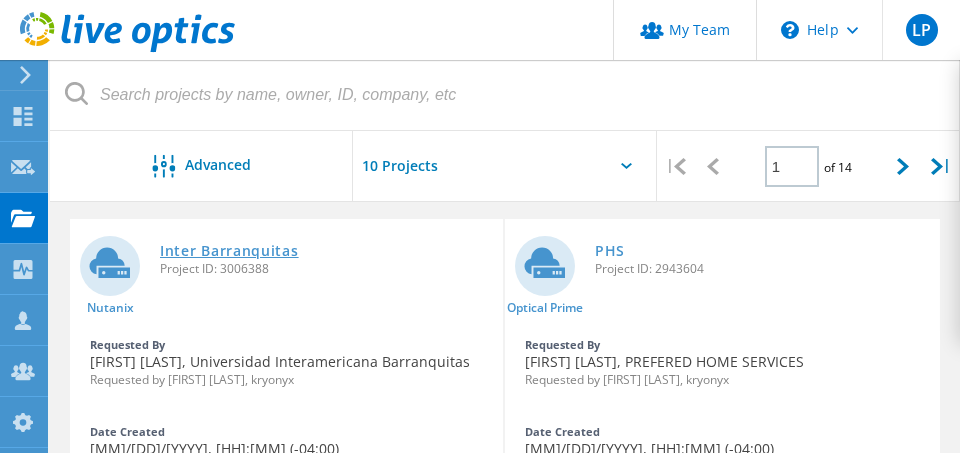click on "Inter Barranquitas" 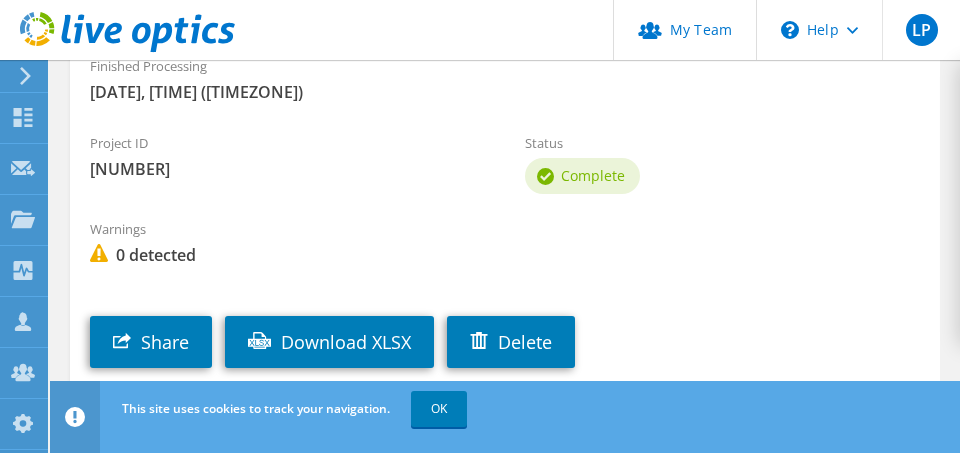 scroll, scrollTop: 428, scrollLeft: 0, axis: vertical 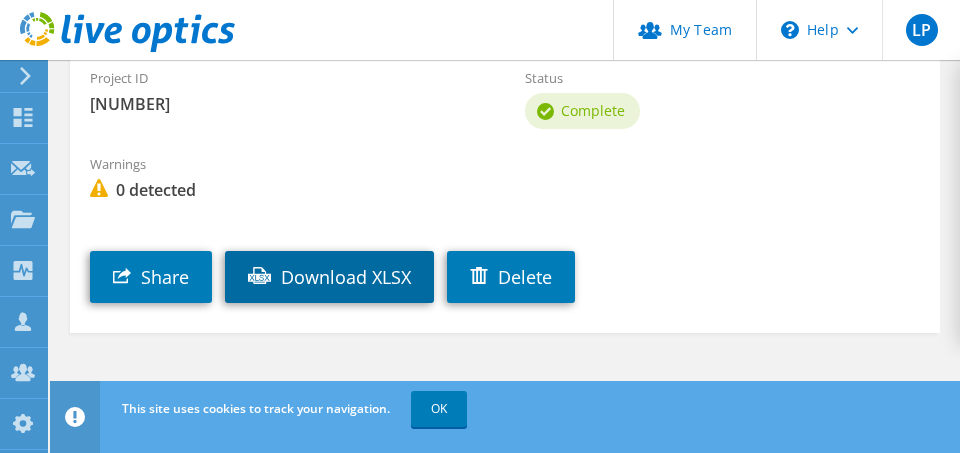 click on "Download XLSX" at bounding box center [329, 277] 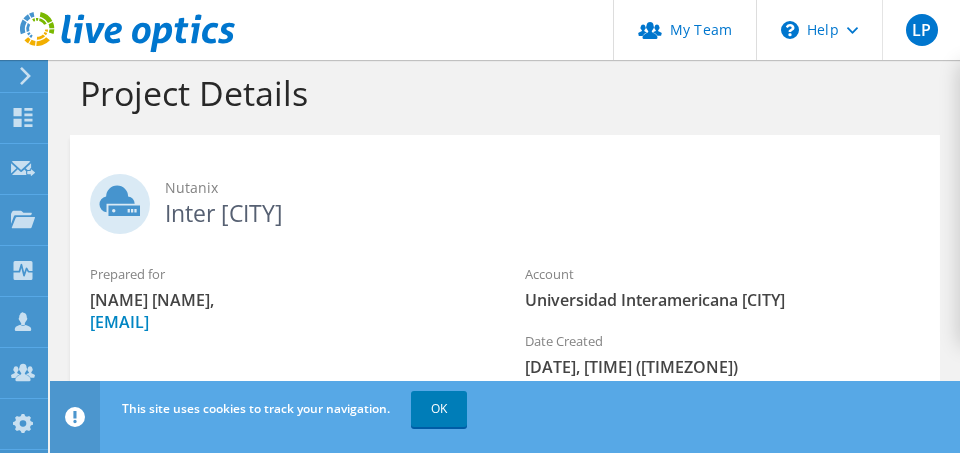 scroll, scrollTop: 0, scrollLeft: 0, axis: both 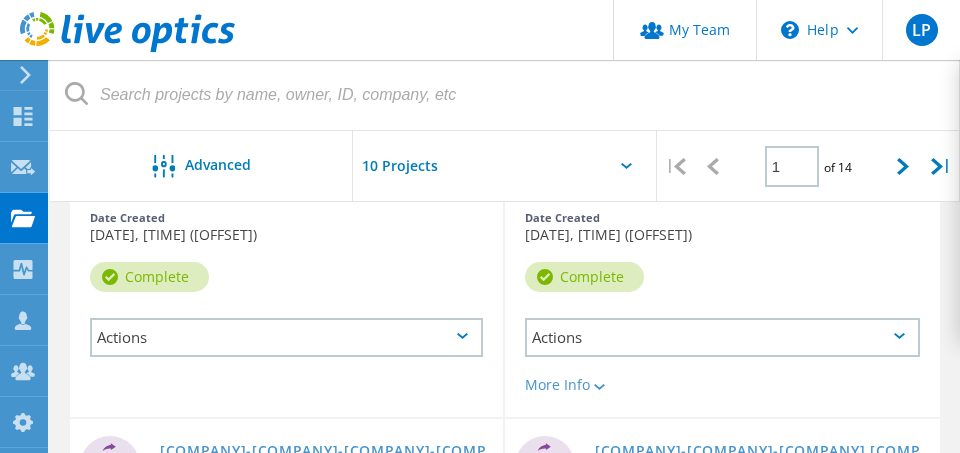 click on "Actions" 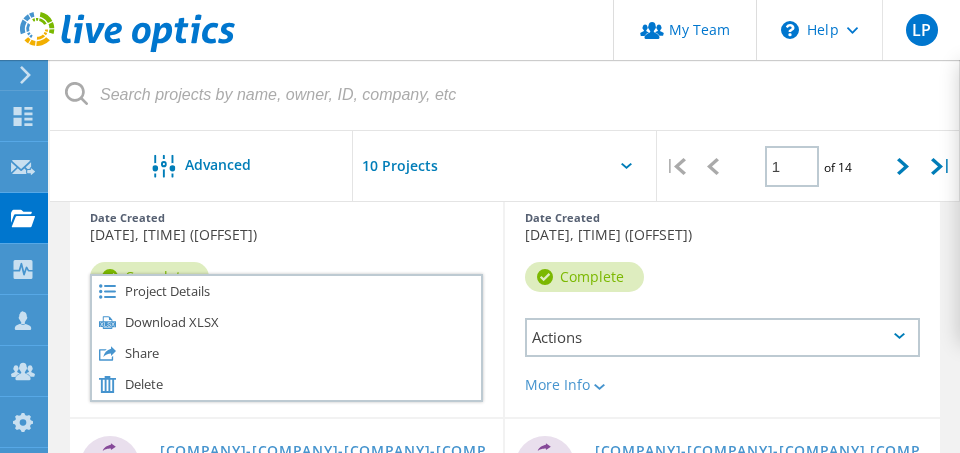 click on "Date Created  [DATE], [TIME] ([OFFSET])" 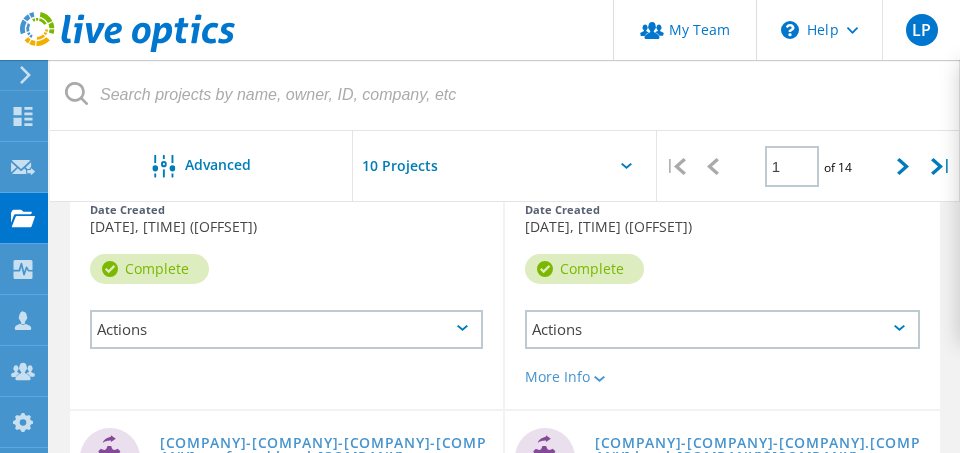 scroll, scrollTop: 257, scrollLeft: 0, axis: vertical 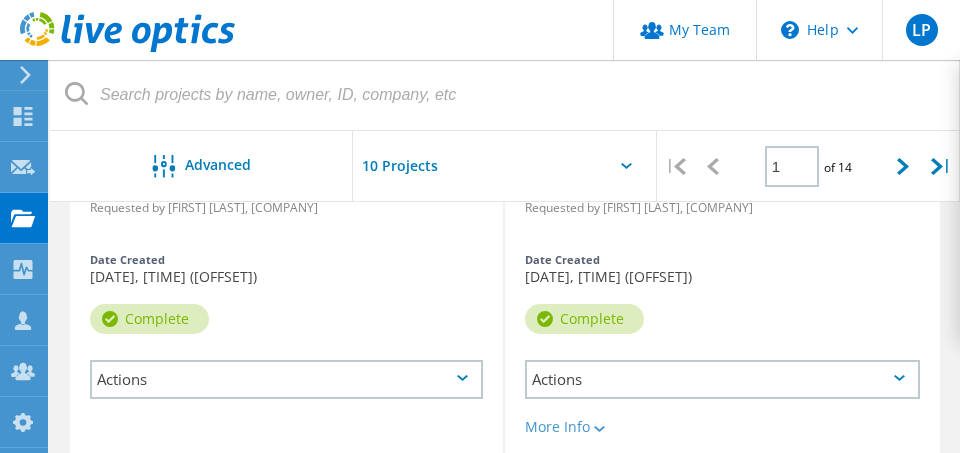 click on "Actions" 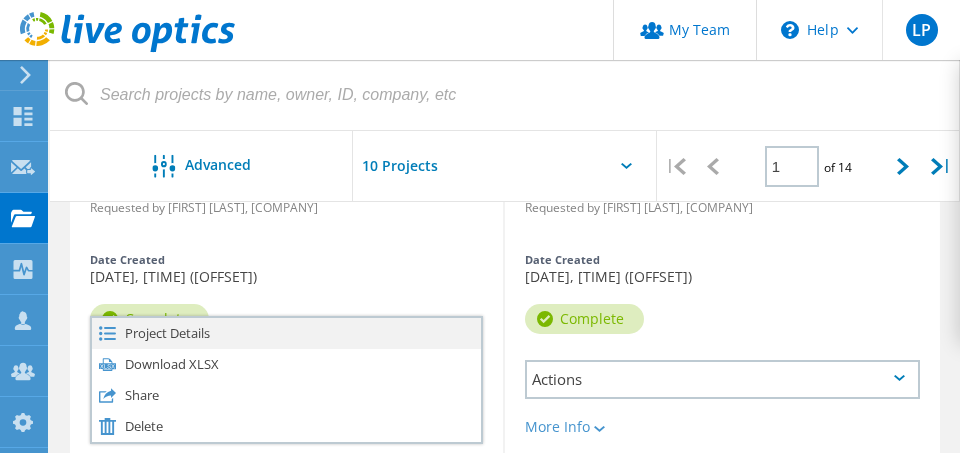 click on "Project Details" 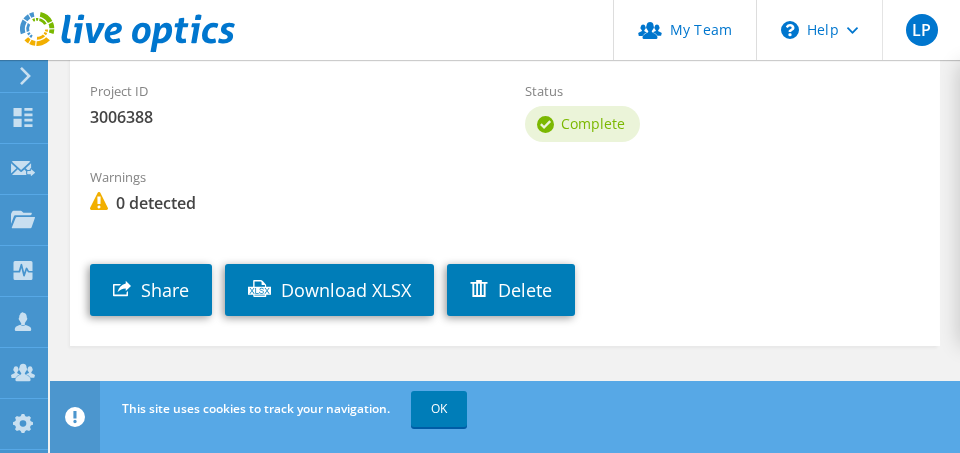 scroll, scrollTop: 428, scrollLeft: 0, axis: vertical 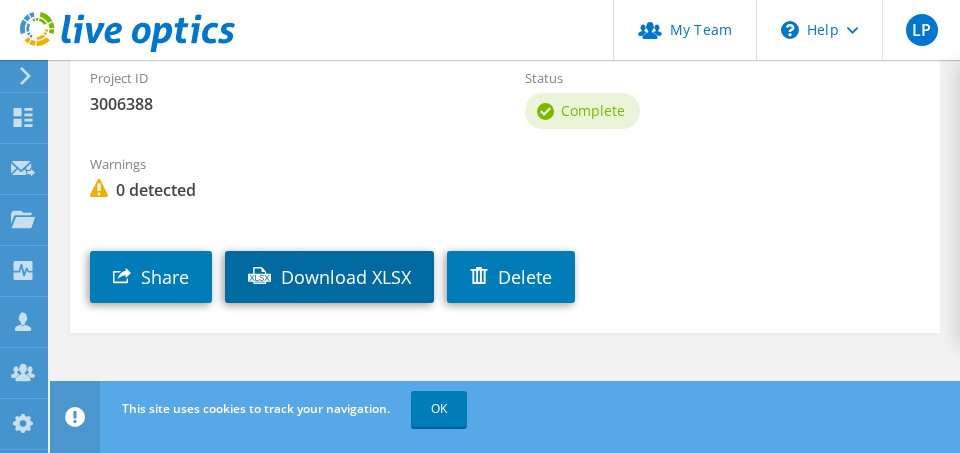 click on "Download XLSX" at bounding box center [329, 277] 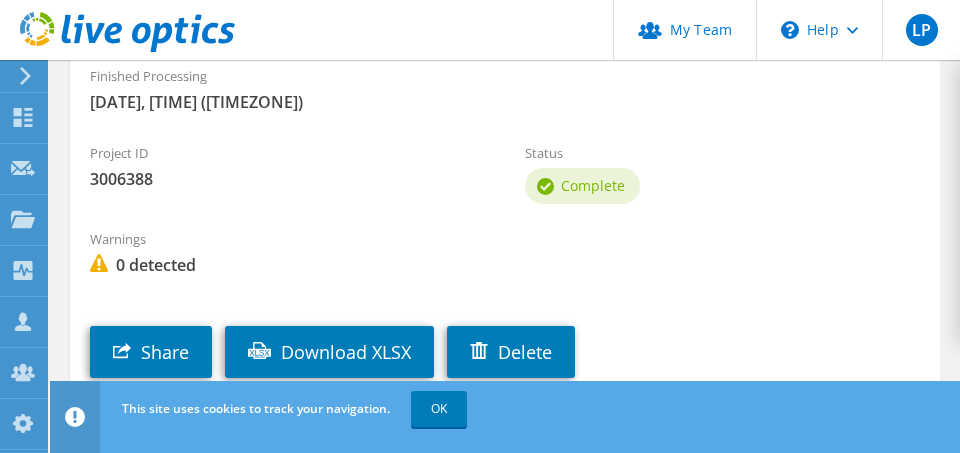 scroll, scrollTop: 353, scrollLeft: 0, axis: vertical 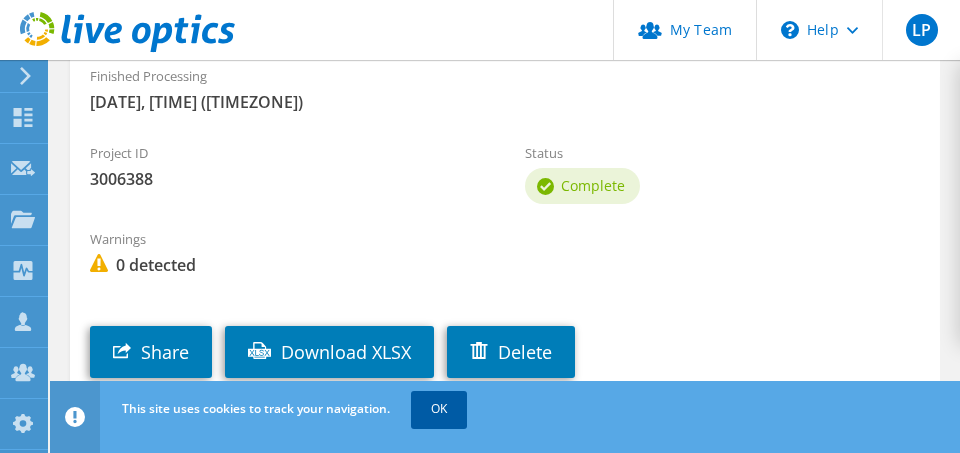 click on "OK" at bounding box center [439, 409] 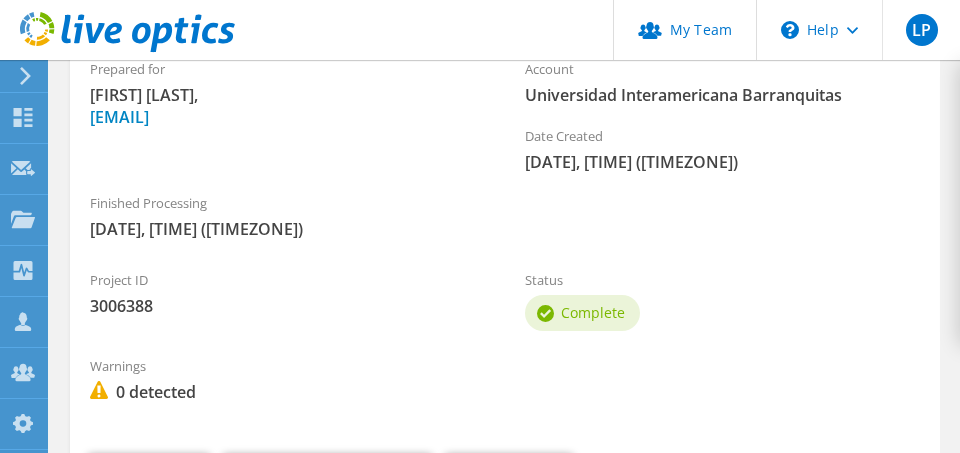 scroll, scrollTop: 0, scrollLeft: 0, axis: both 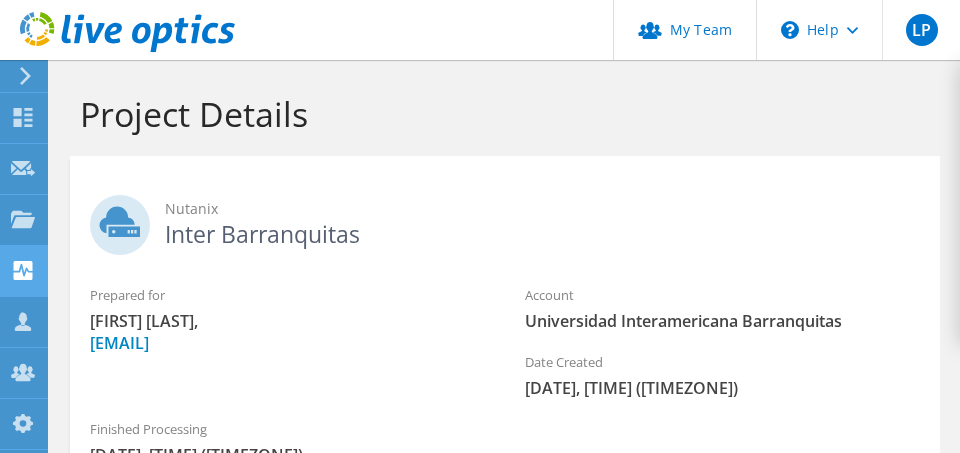 click 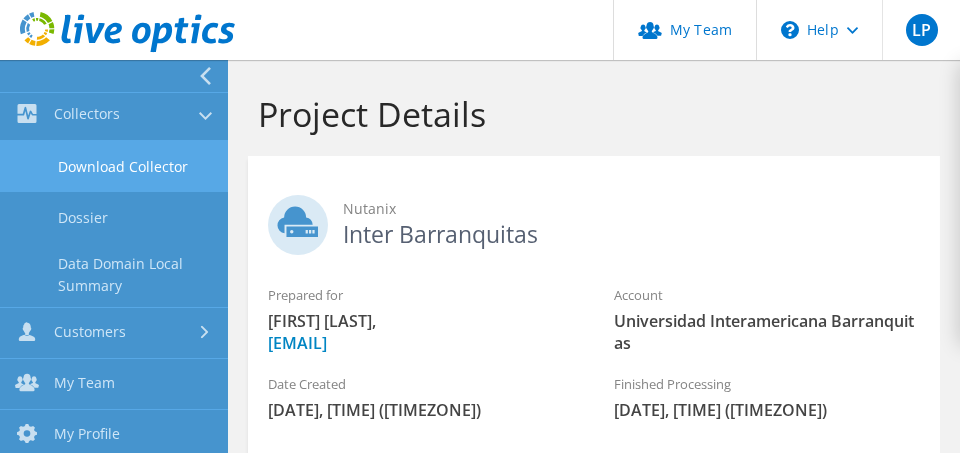 scroll, scrollTop: 155, scrollLeft: 0, axis: vertical 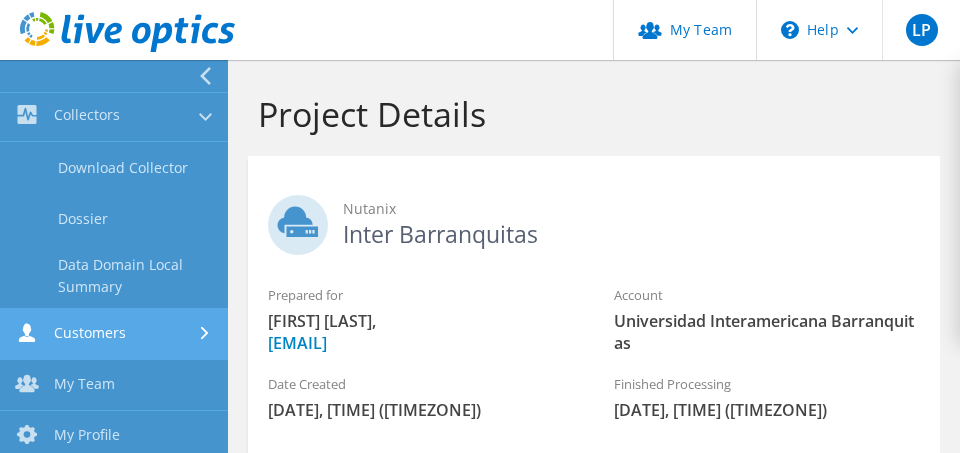 click on "Customers" at bounding box center (114, 334) 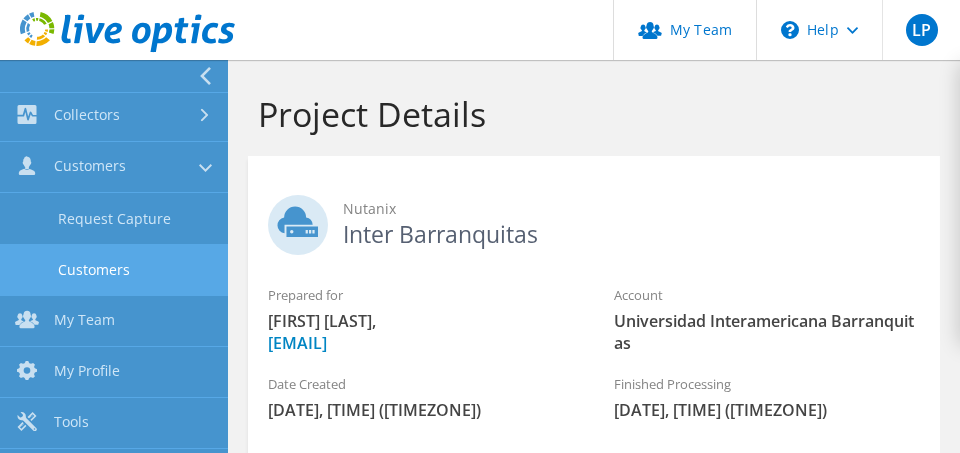 scroll, scrollTop: 0, scrollLeft: 0, axis: both 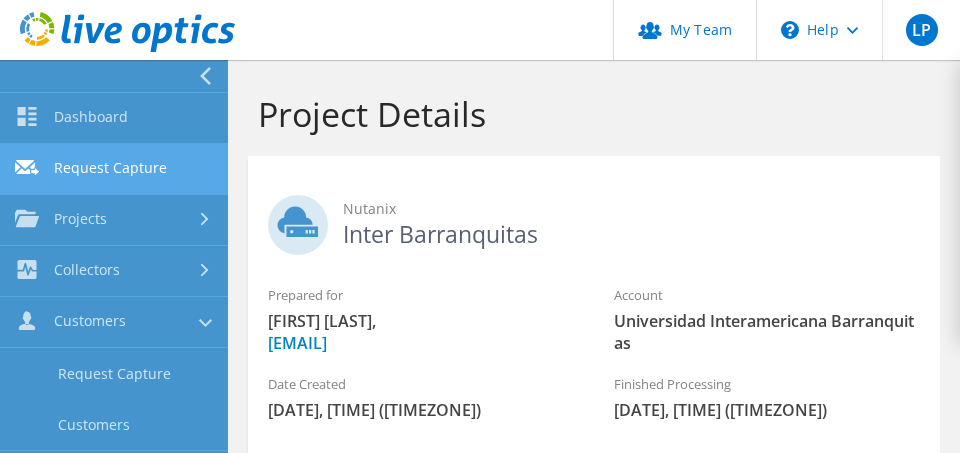 click on "Request Capture" at bounding box center (114, 169) 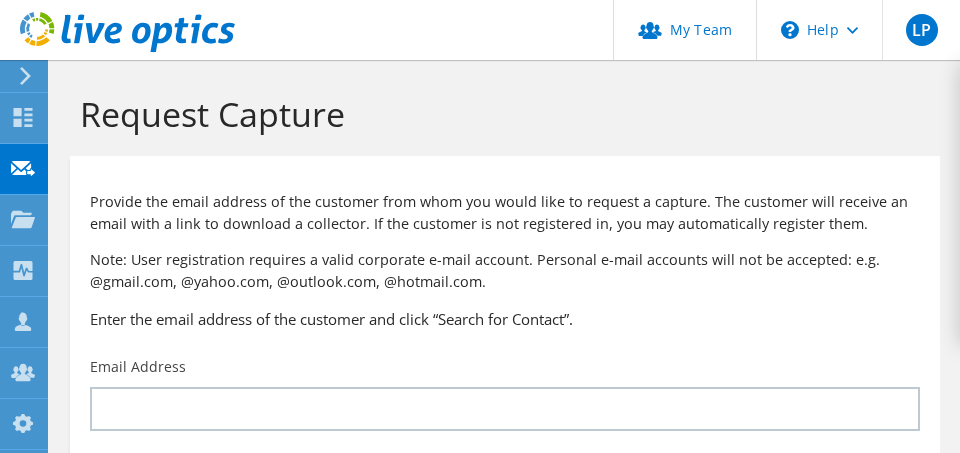 scroll, scrollTop: 0, scrollLeft: 0, axis: both 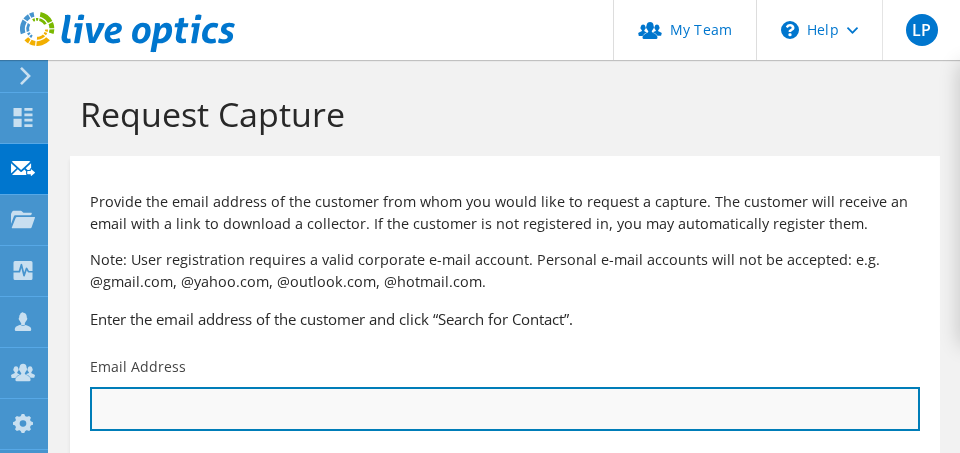 click at bounding box center (505, 409) 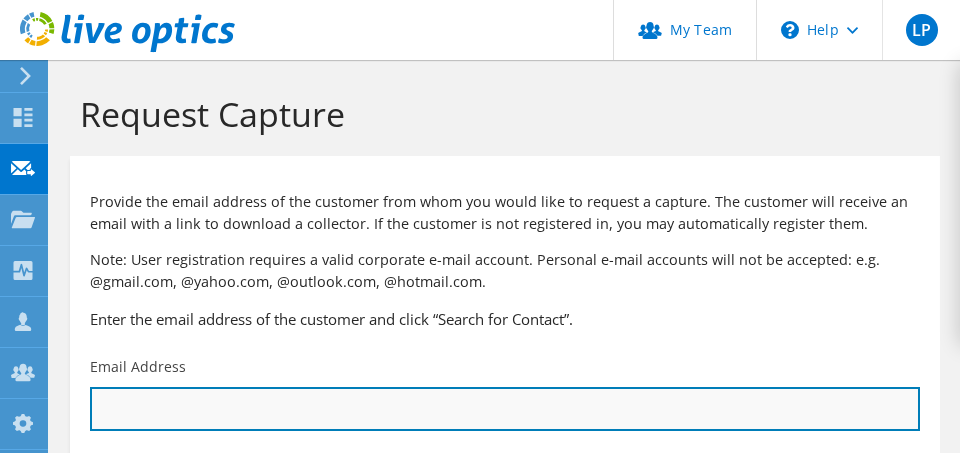 paste on "DaaS solutions tailored to you." 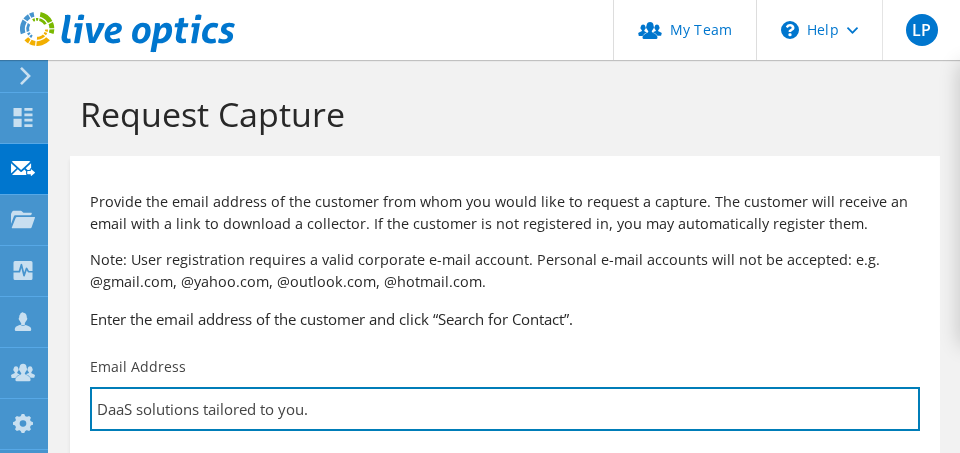 drag, startPoint x: 323, startPoint y: 417, endPoint x: 73, endPoint y: 407, distance: 250.19992 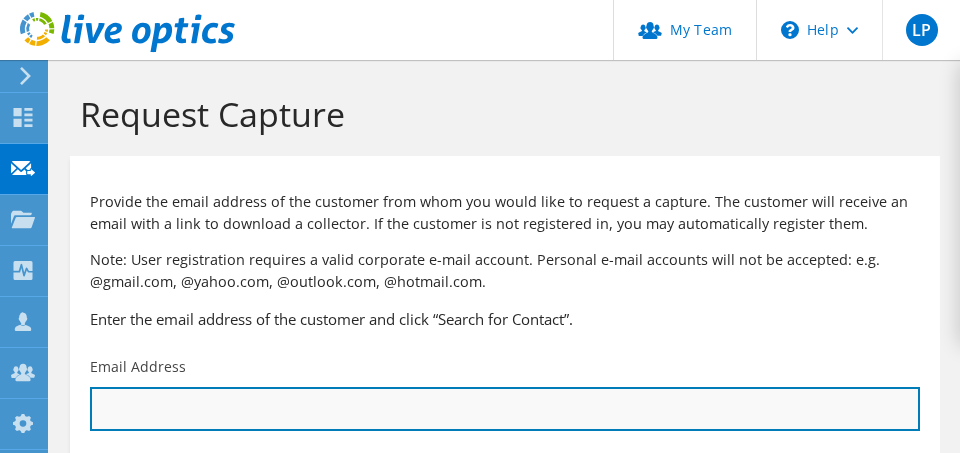 paste on "p_rosario@br.inter.edu" 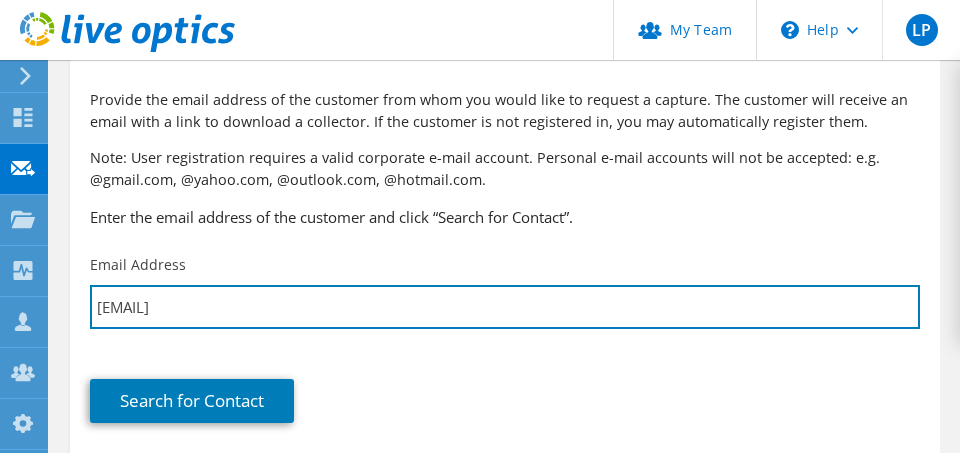 scroll, scrollTop: 202, scrollLeft: 0, axis: vertical 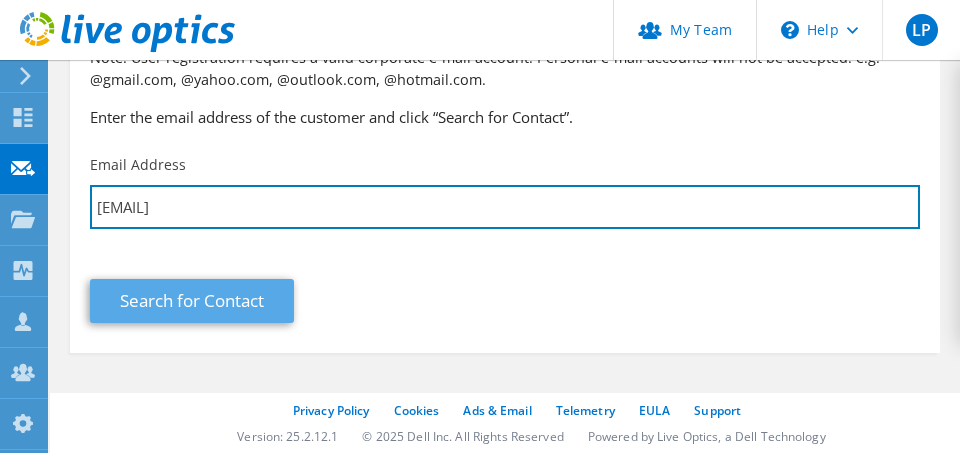 type on "p_rosario@br.inter.edu" 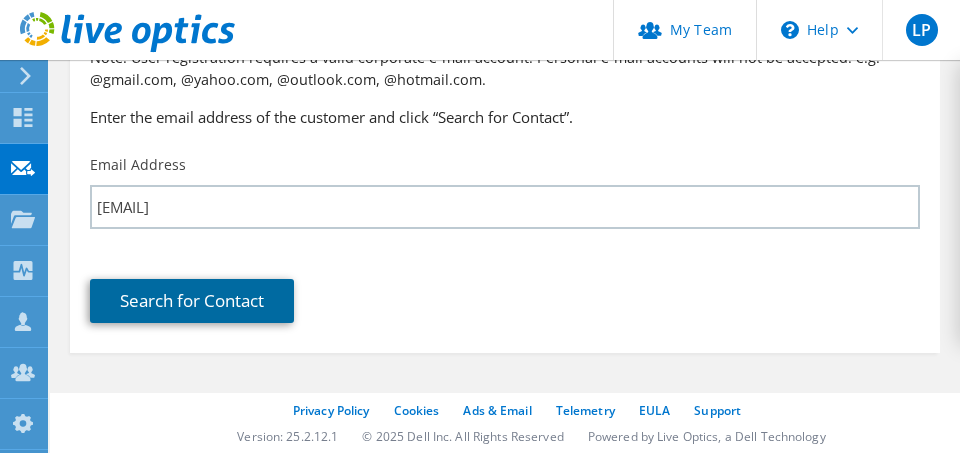 click on "Search for Contact" at bounding box center [192, 301] 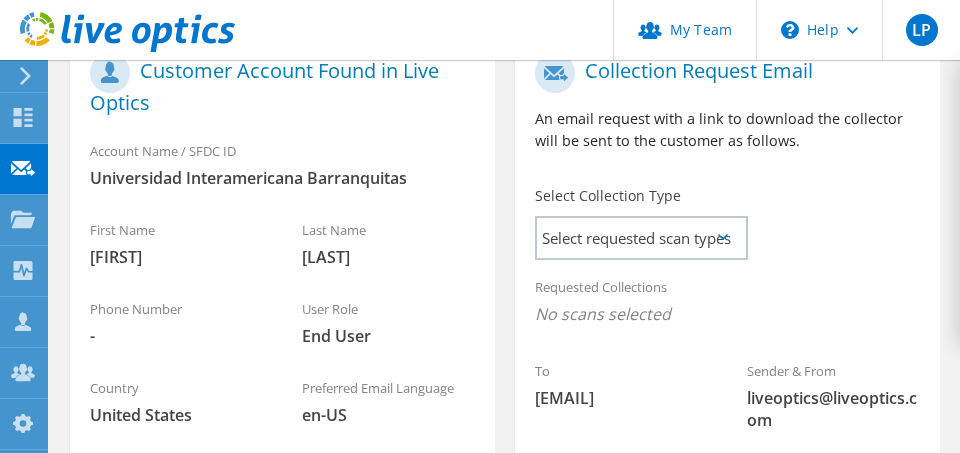 scroll, scrollTop: 569, scrollLeft: 0, axis: vertical 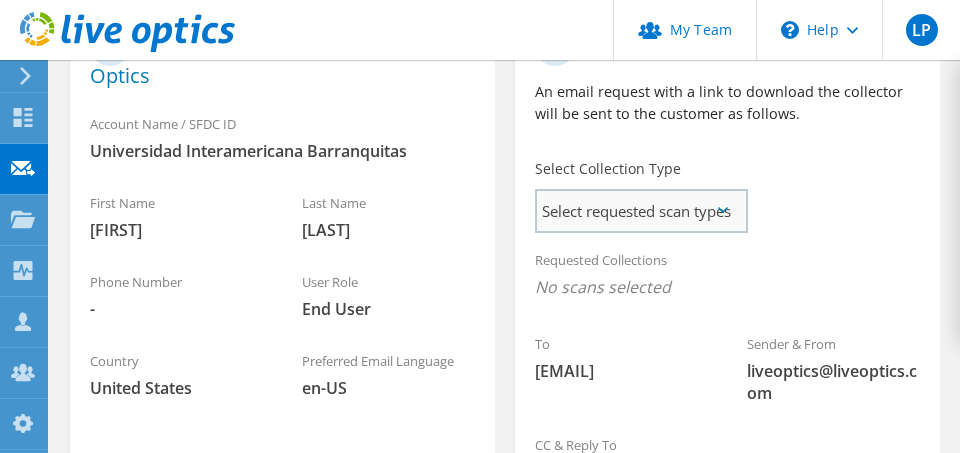 click on "Select requested scan types" at bounding box center (641, 211) 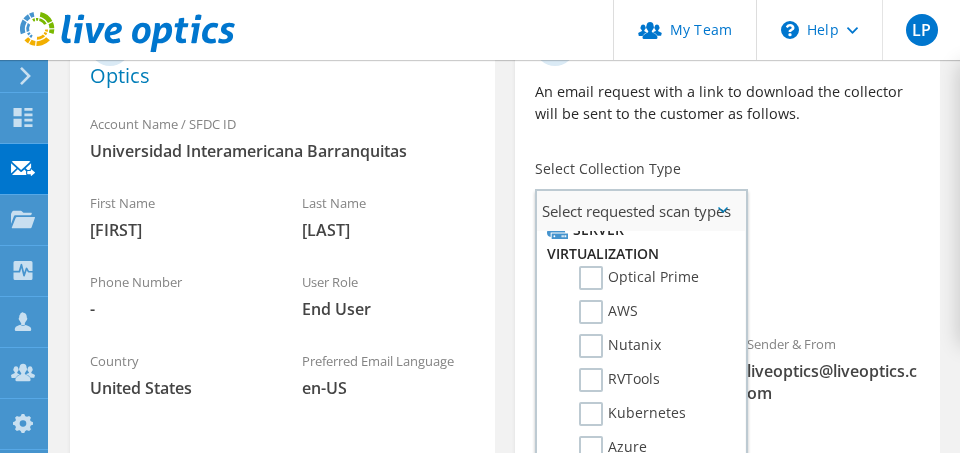 scroll, scrollTop: 16, scrollLeft: 0, axis: vertical 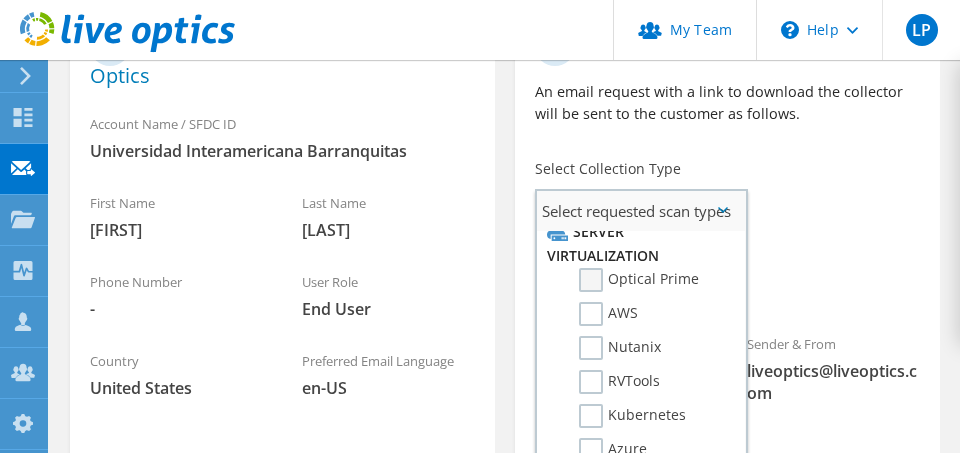 click on "Optical Prime" at bounding box center (639, 280) 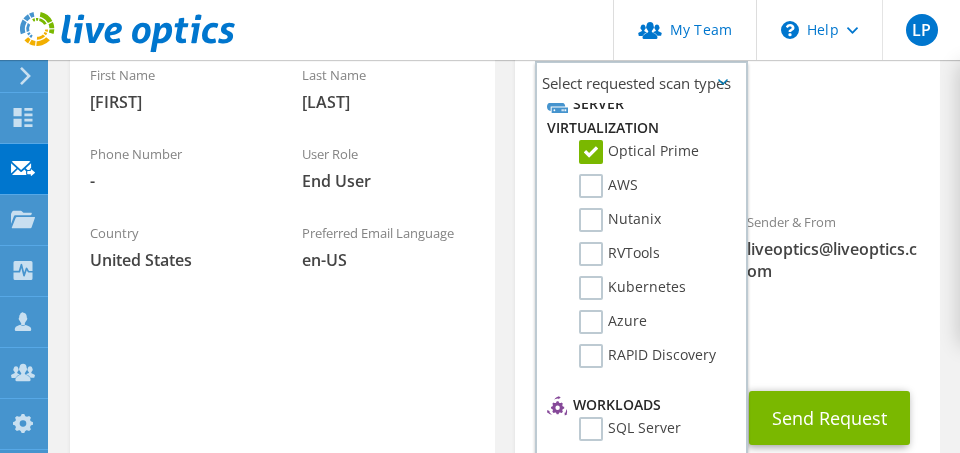 scroll, scrollTop: 829, scrollLeft: 0, axis: vertical 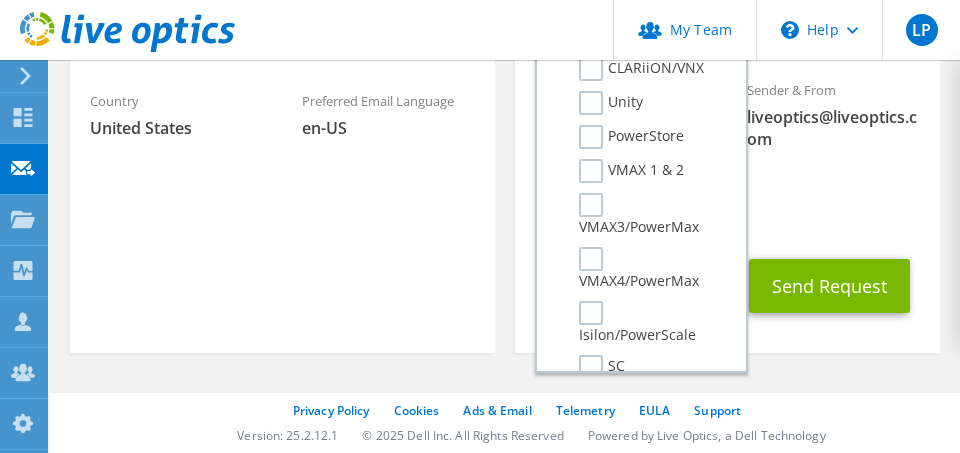 click on "CC & Reply To
lpalou@kryonyx.net" at bounding box center [727, 204] 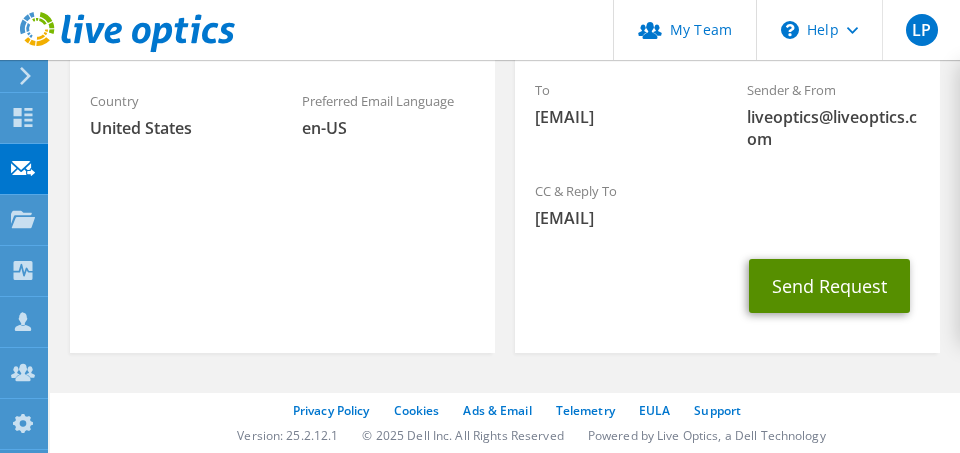 click on "Send Request" at bounding box center (829, 286) 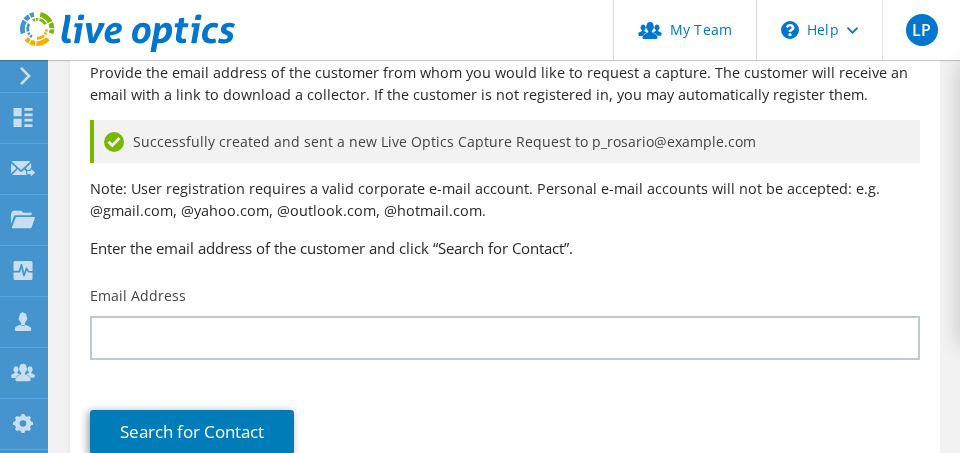 scroll, scrollTop: 0, scrollLeft: 0, axis: both 